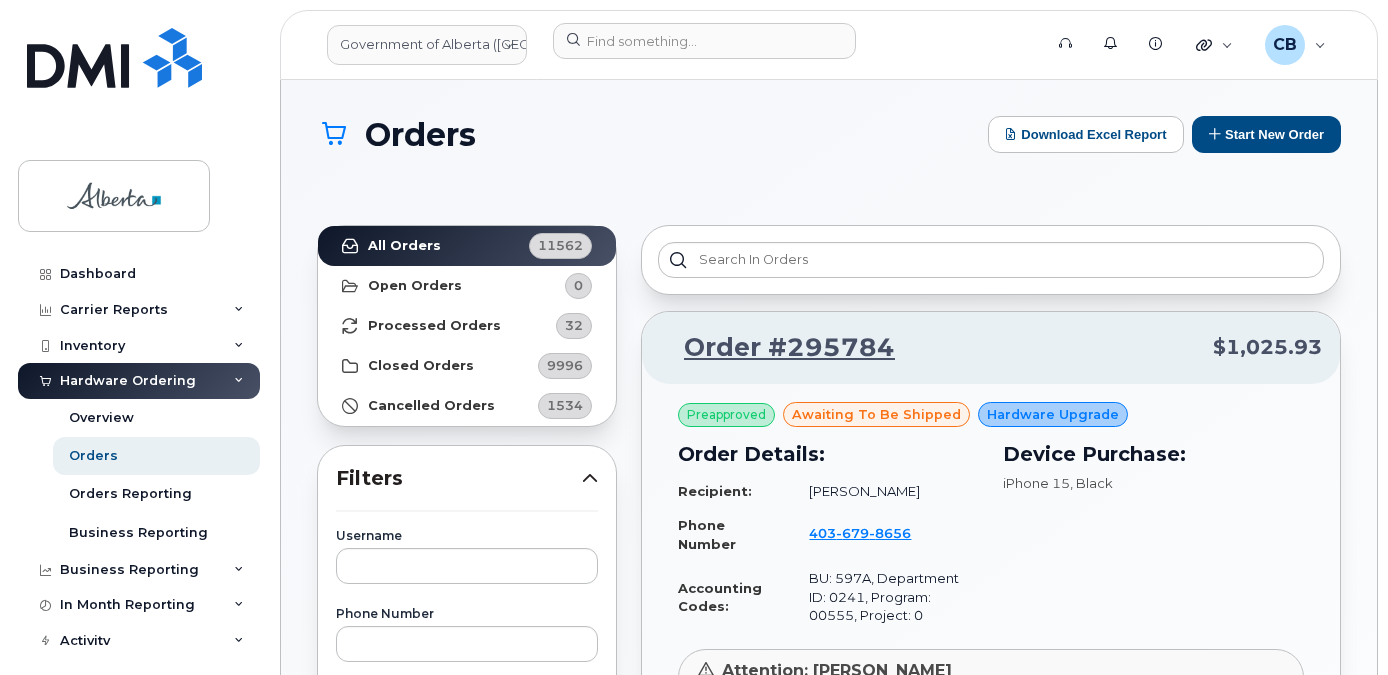 scroll, scrollTop: 400, scrollLeft: 0, axis: vertical 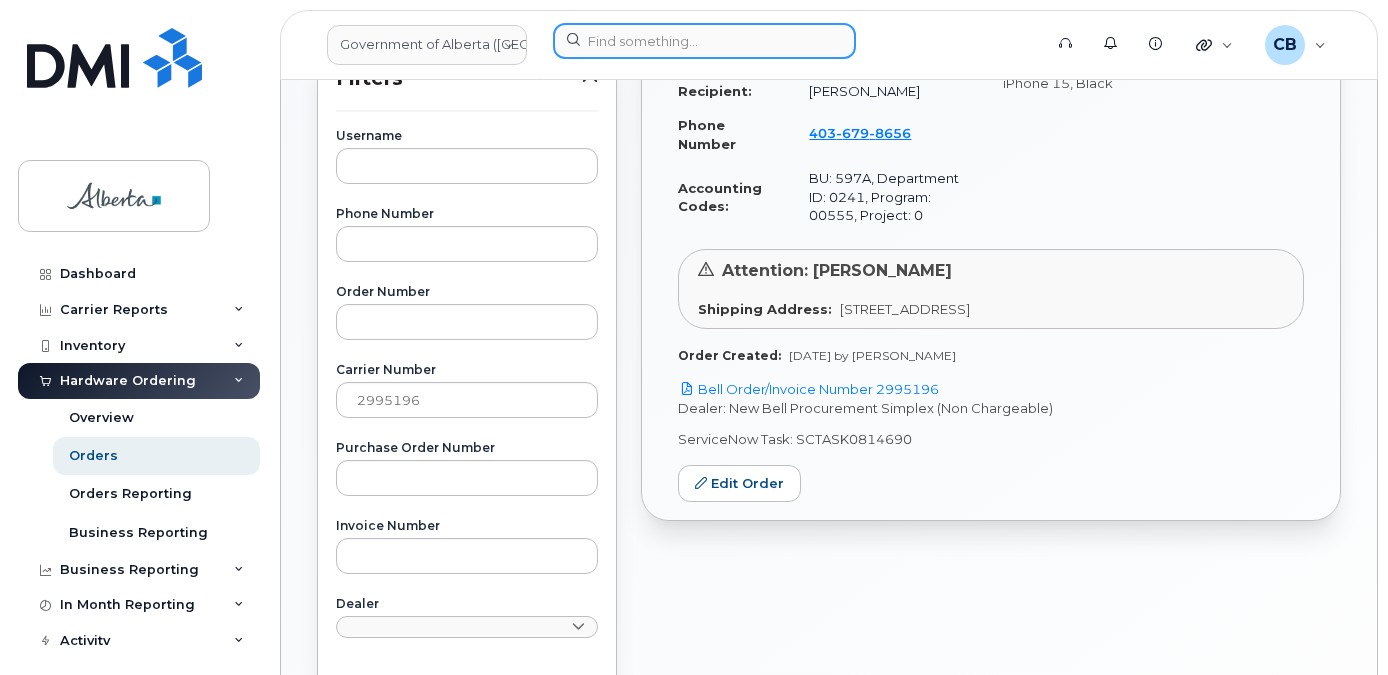 click at bounding box center (704, 41) 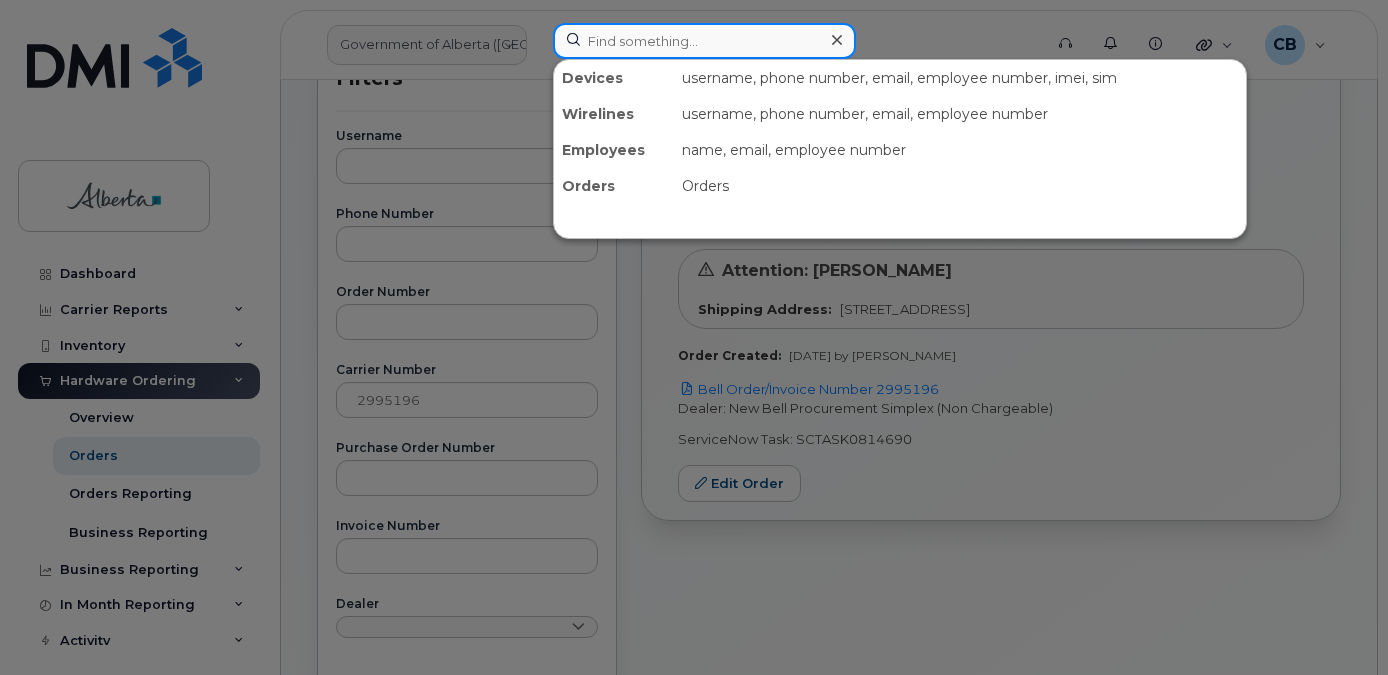 paste on "7802318130" 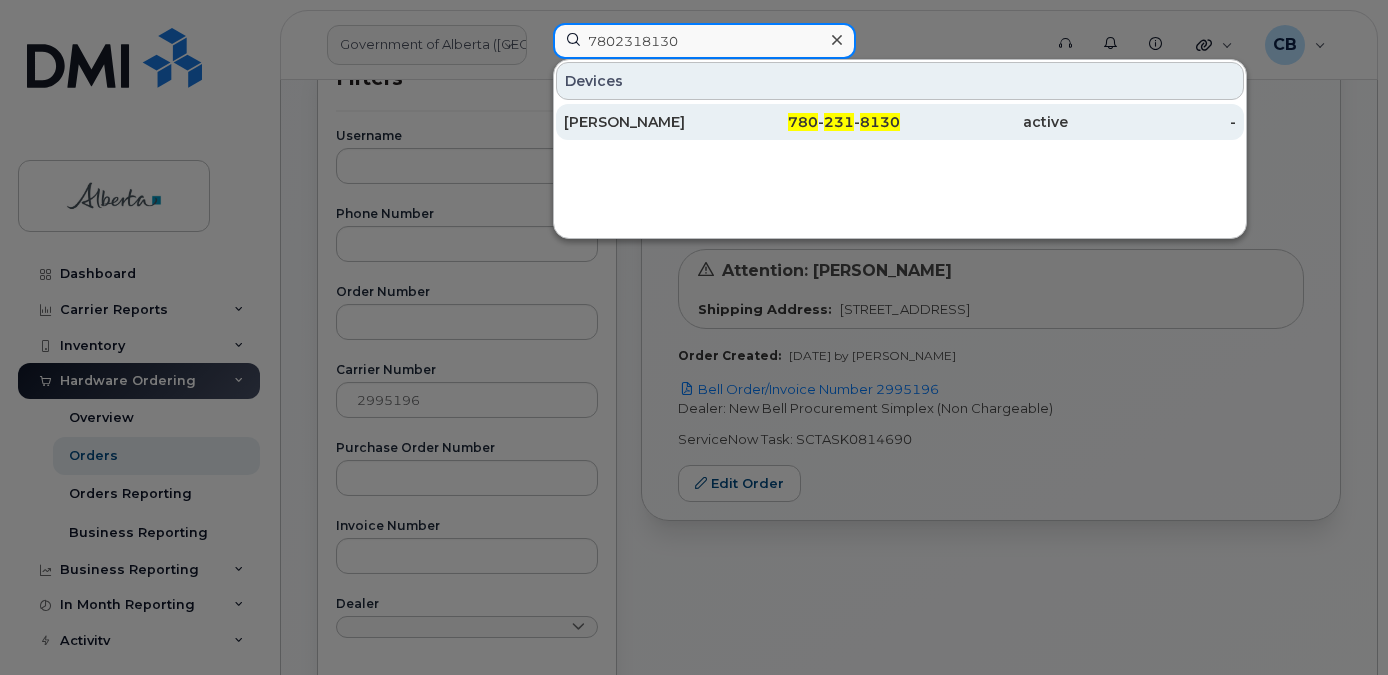 type on "7802318130" 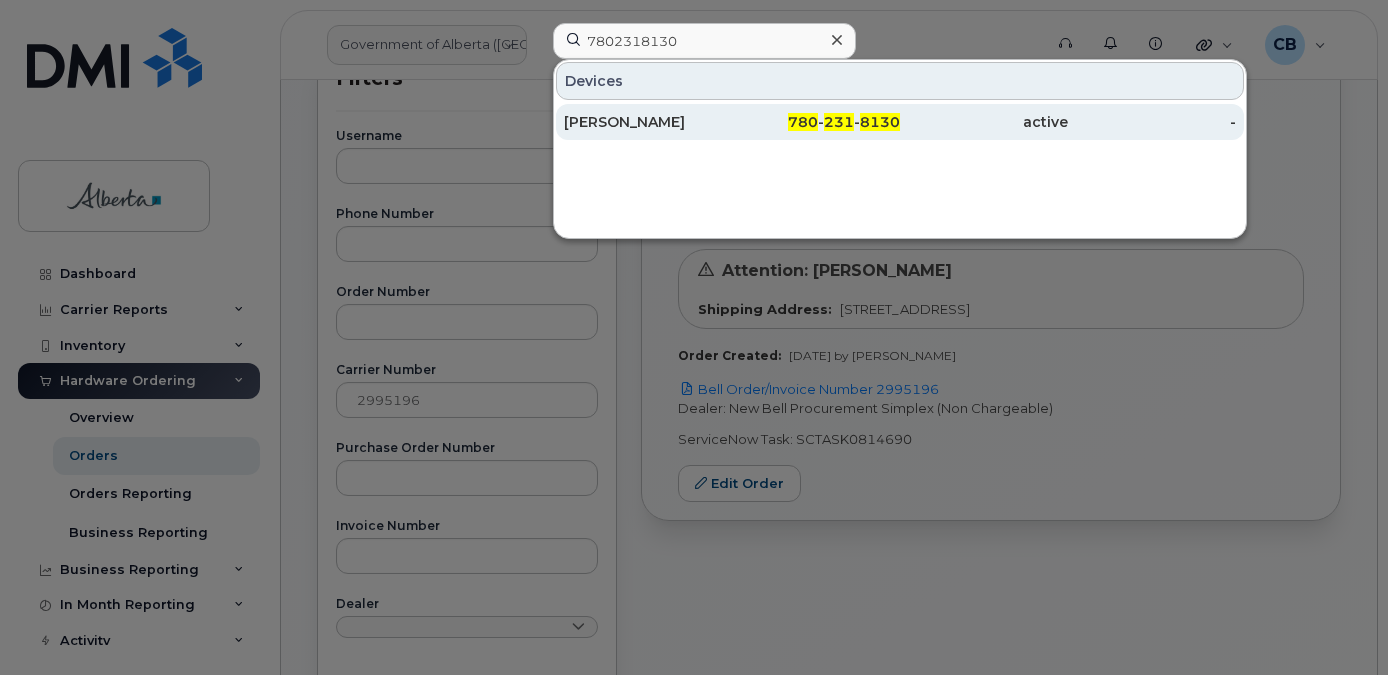click on "[PERSON_NAME]" at bounding box center (648, 122) 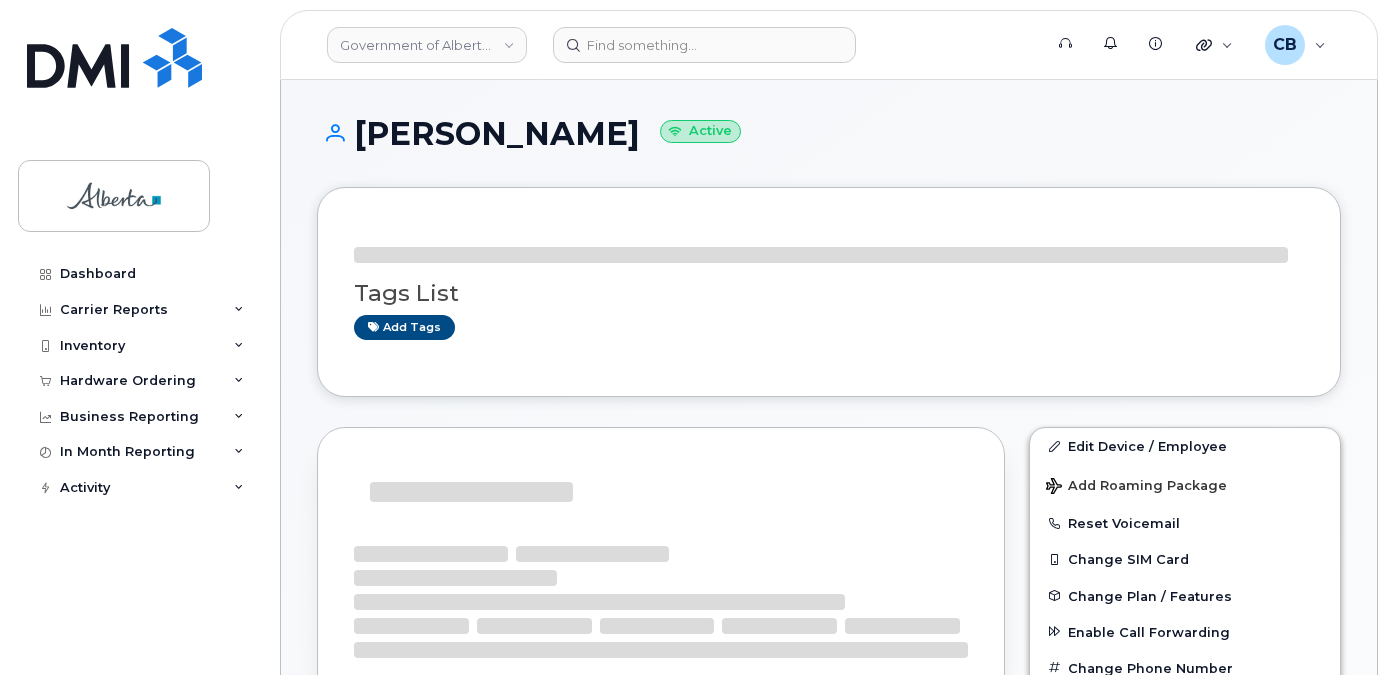 scroll, scrollTop: 0, scrollLeft: 0, axis: both 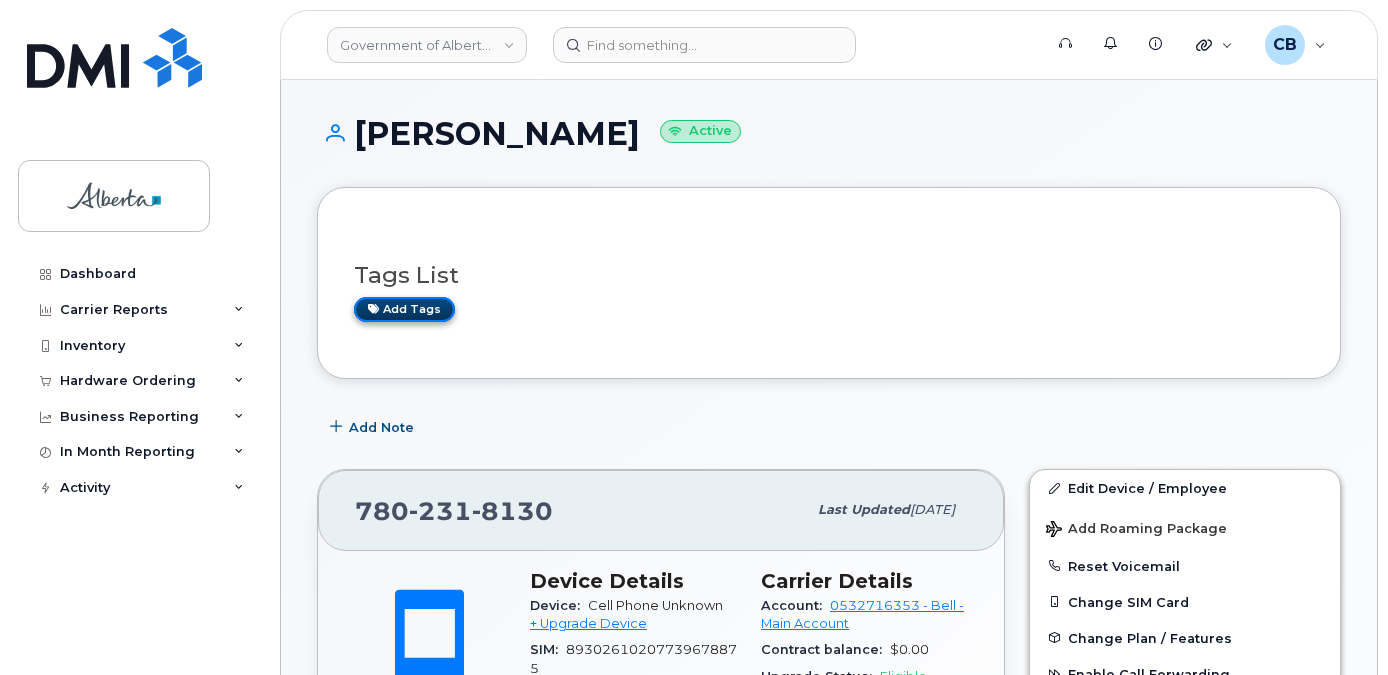 click on "Add tags" at bounding box center [404, 309] 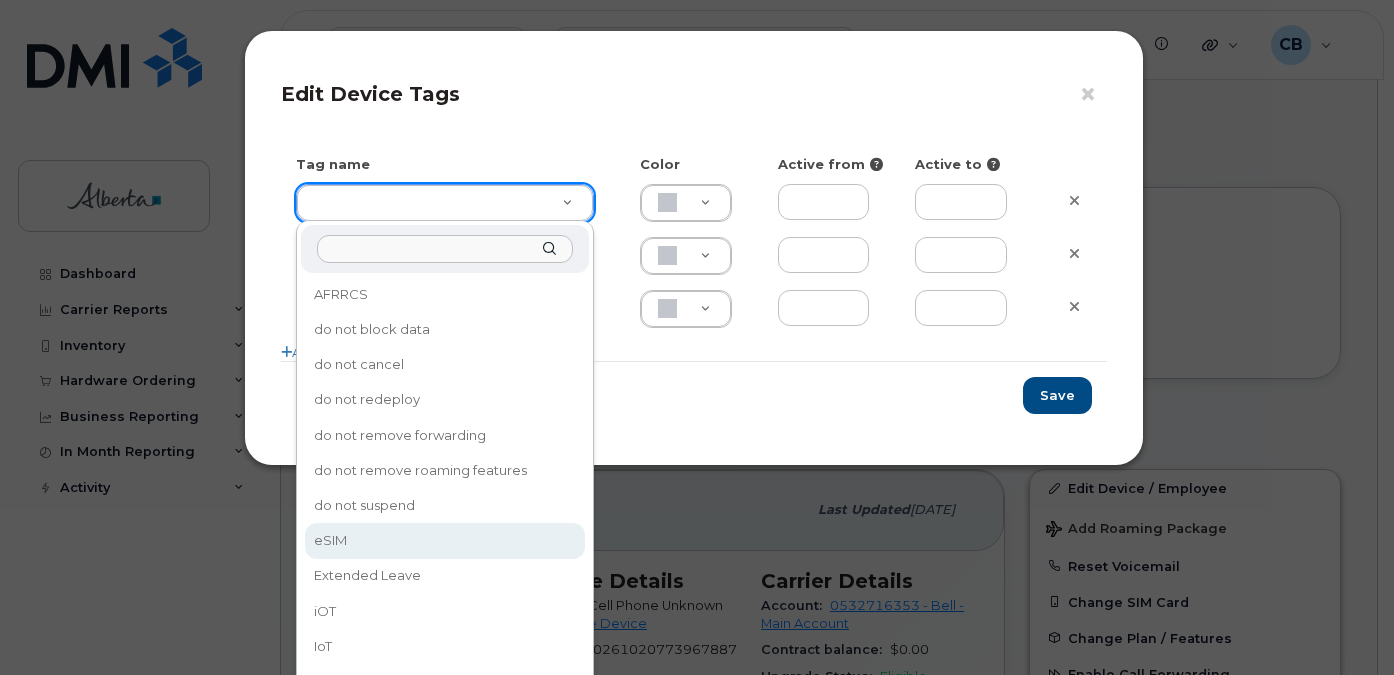 type on "eSIM" 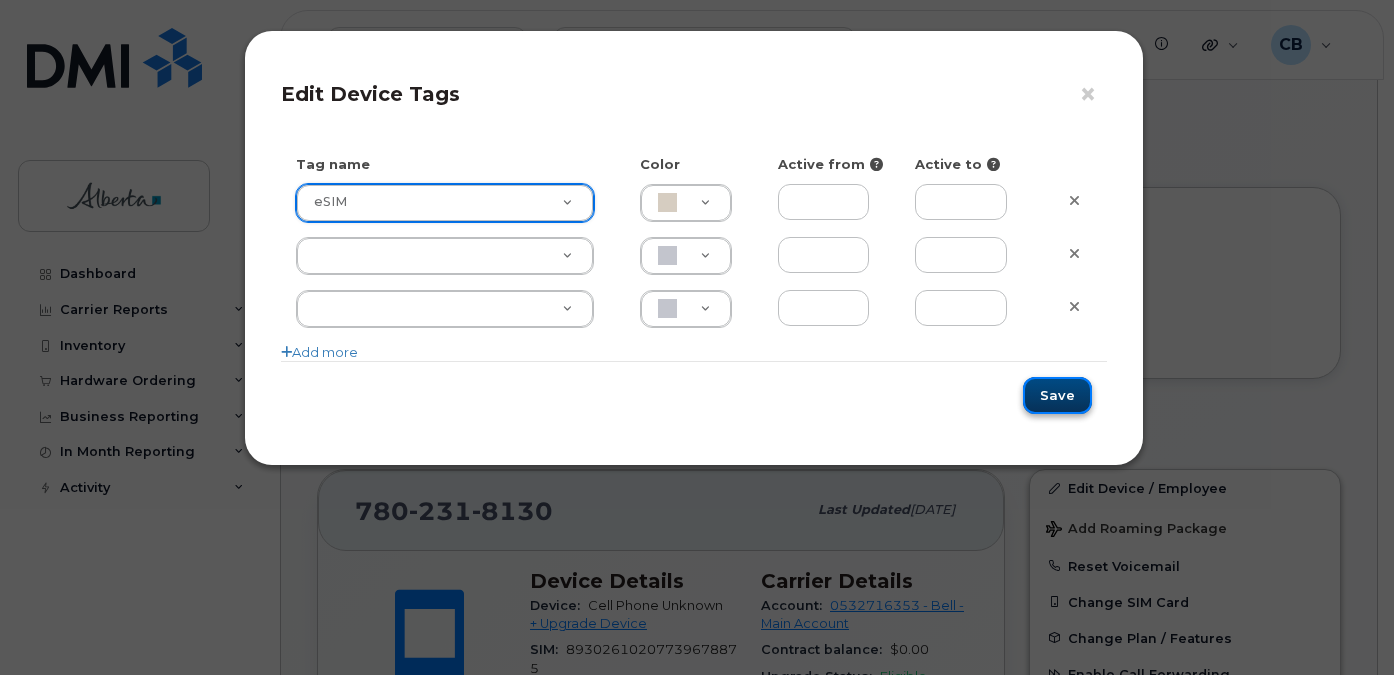 click on "Save" at bounding box center (1057, 395) 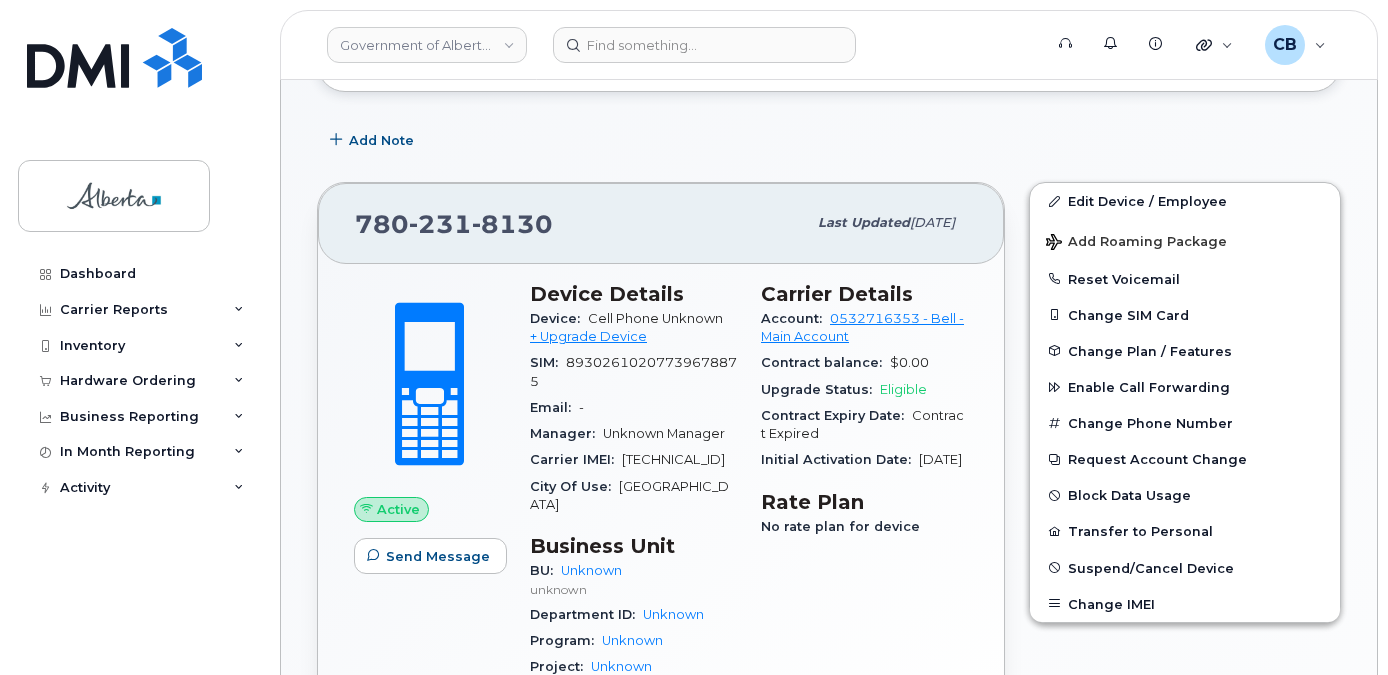 scroll, scrollTop: 302, scrollLeft: 0, axis: vertical 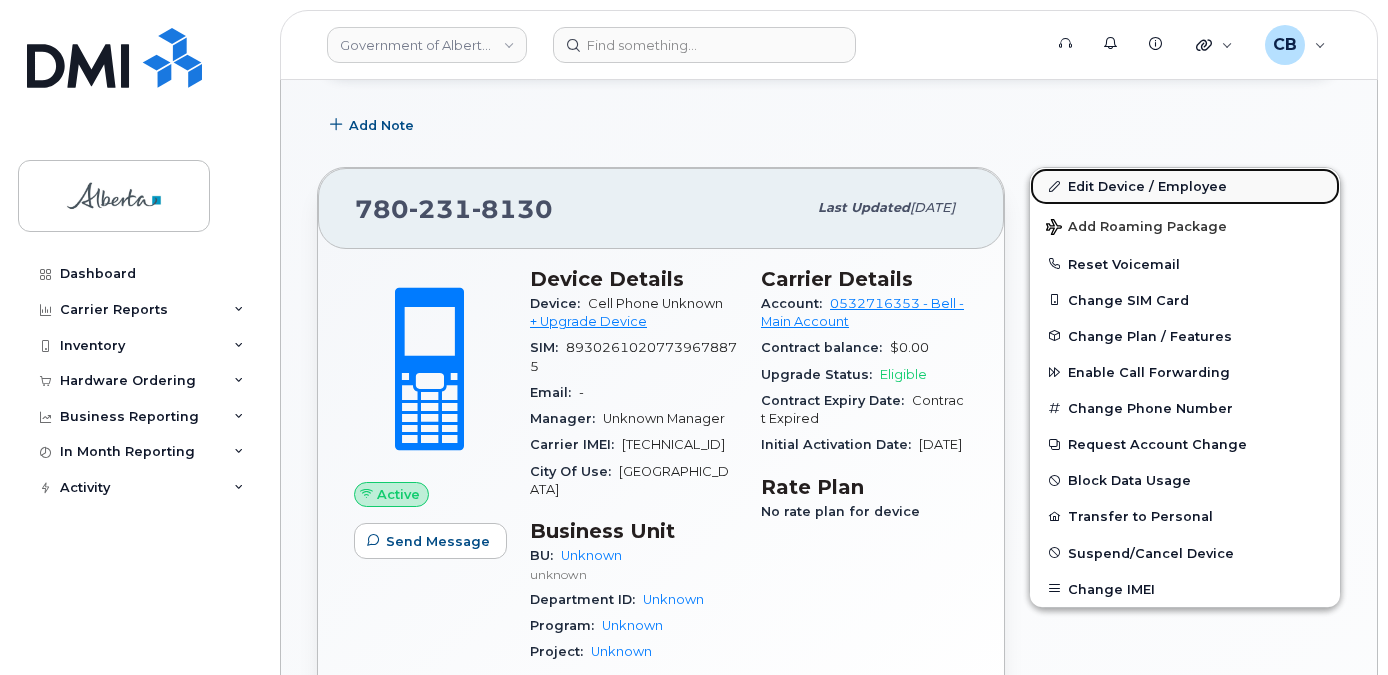 click on "Edit Device / Employee" at bounding box center [1185, 186] 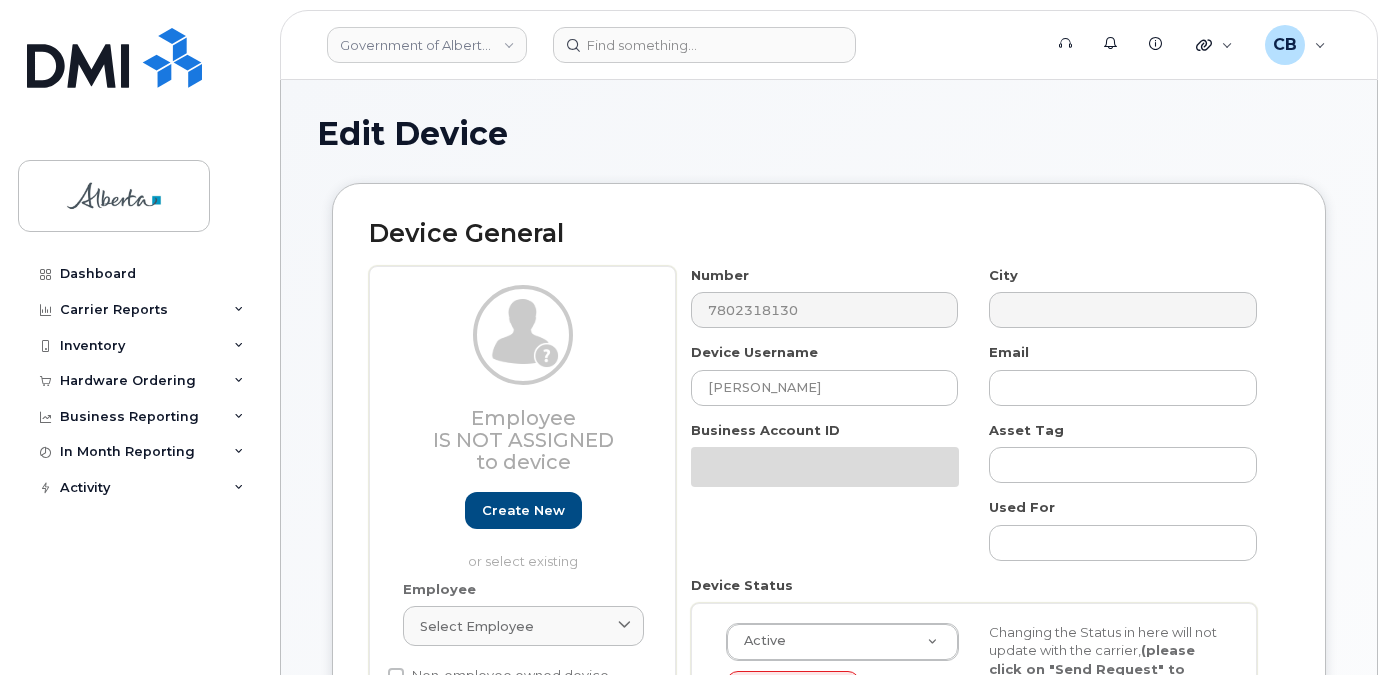select on "4100854" 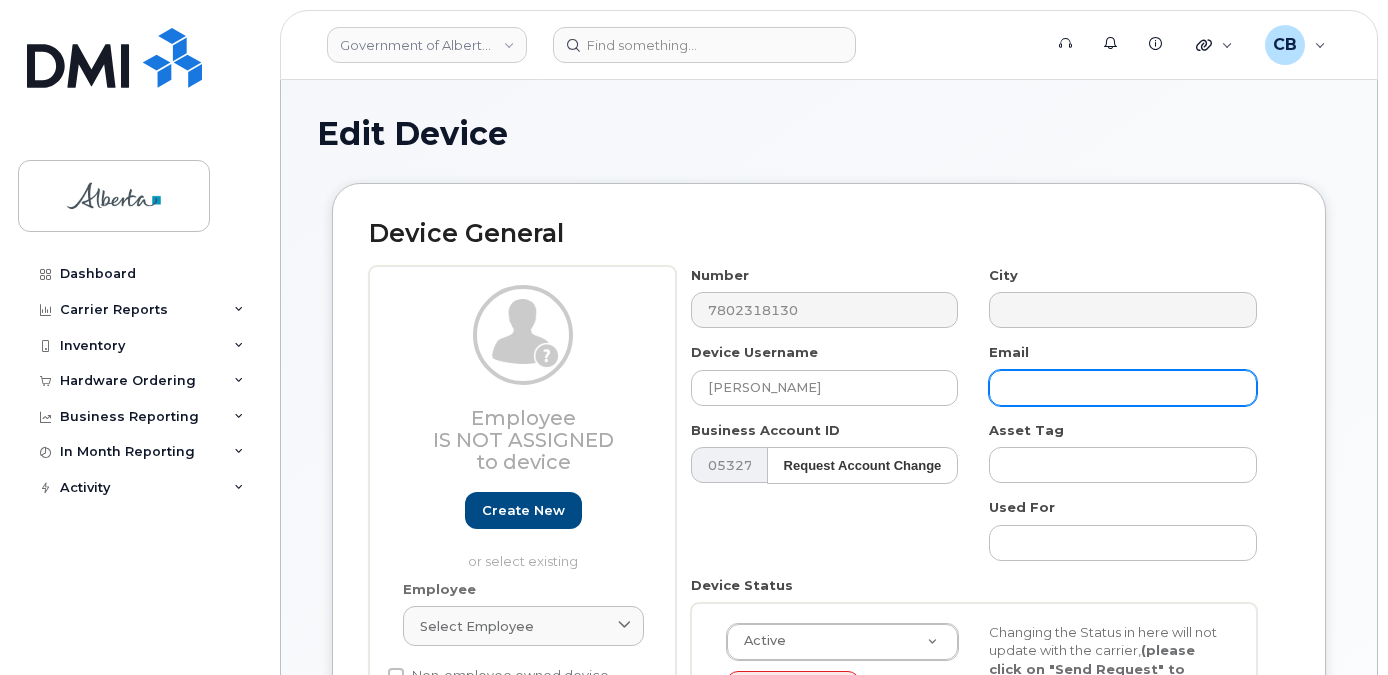 click at bounding box center [1123, 388] 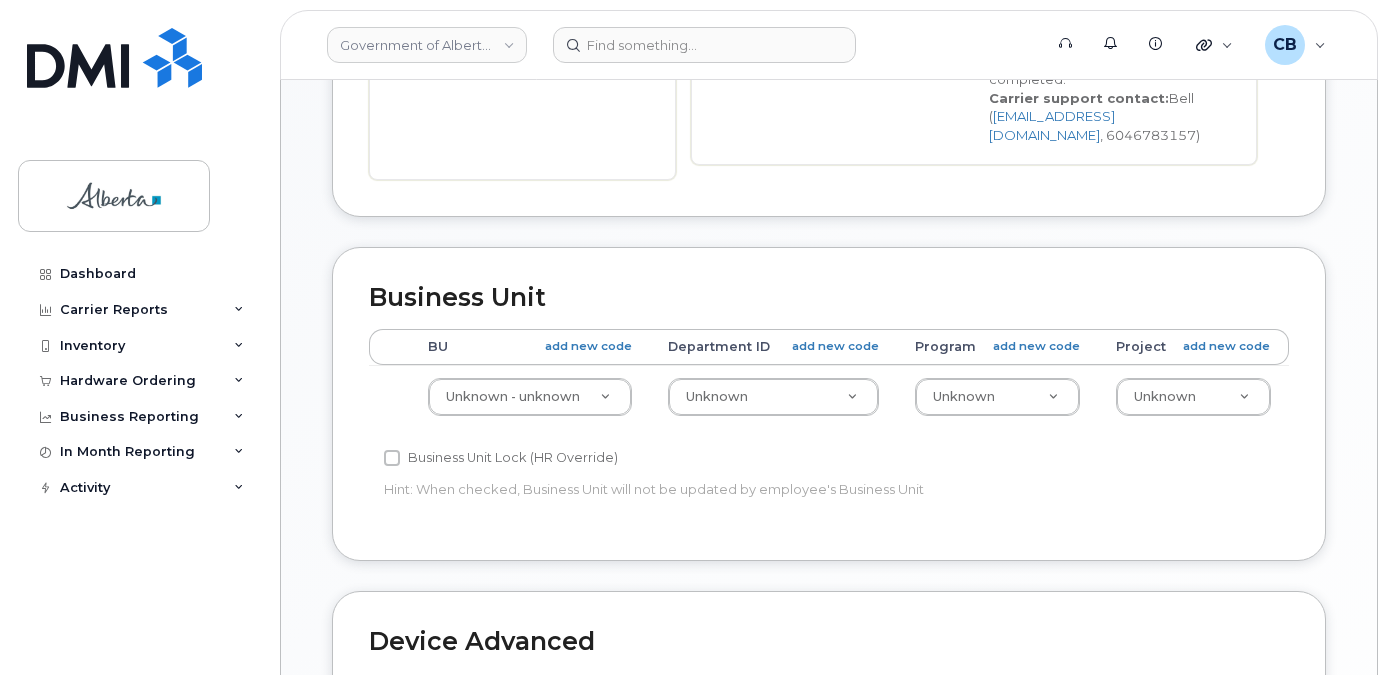 scroll, scrollTop: 648, scrollLeft: 0, axis: vertical 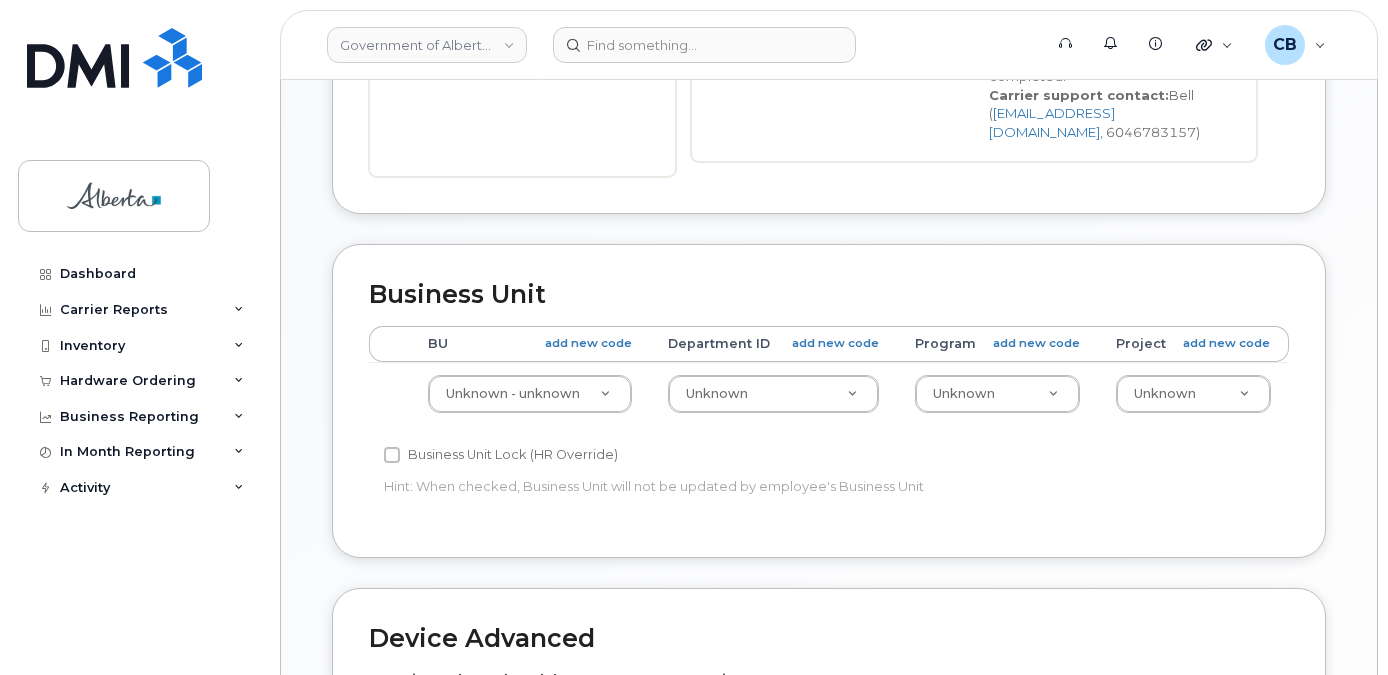 type on "[PERSON_NAME][EMAIL_ADDRESS][PERSON_NAME][DOMAIN_NAME]" 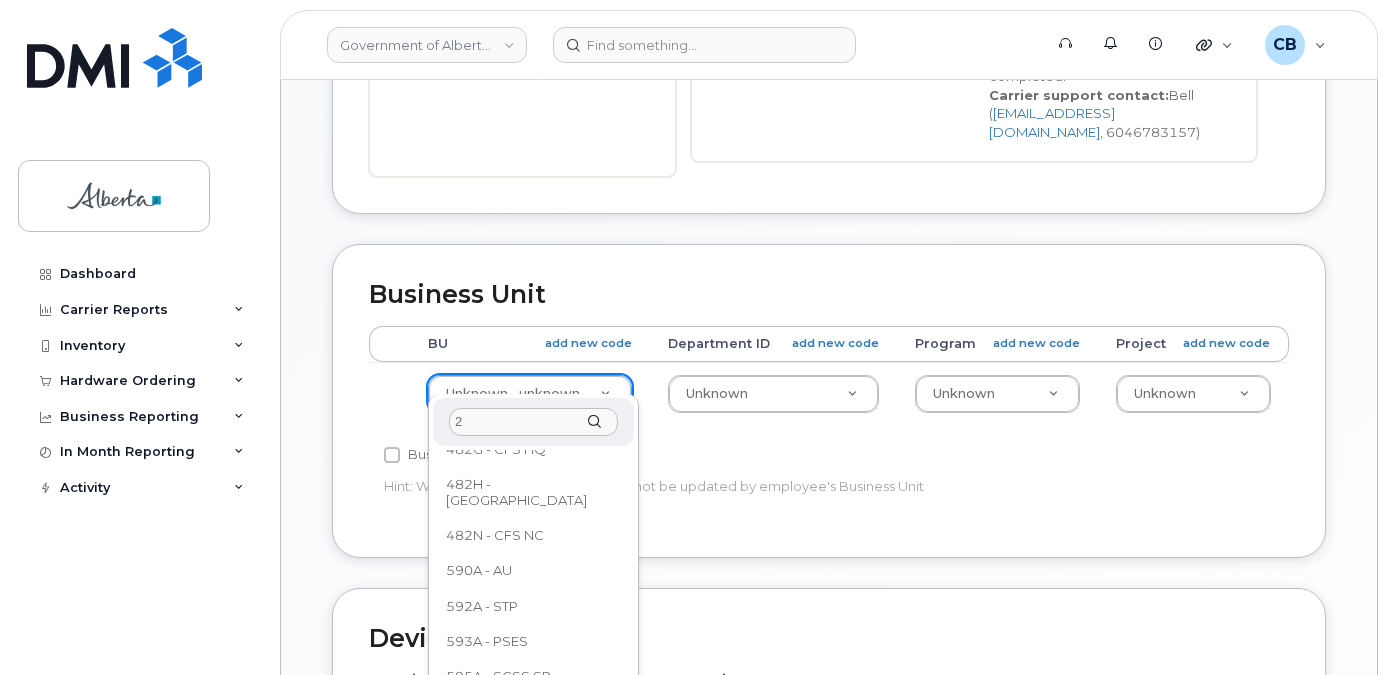 scroll, scrollTop: 0, scrollLeft: 0, axis: both 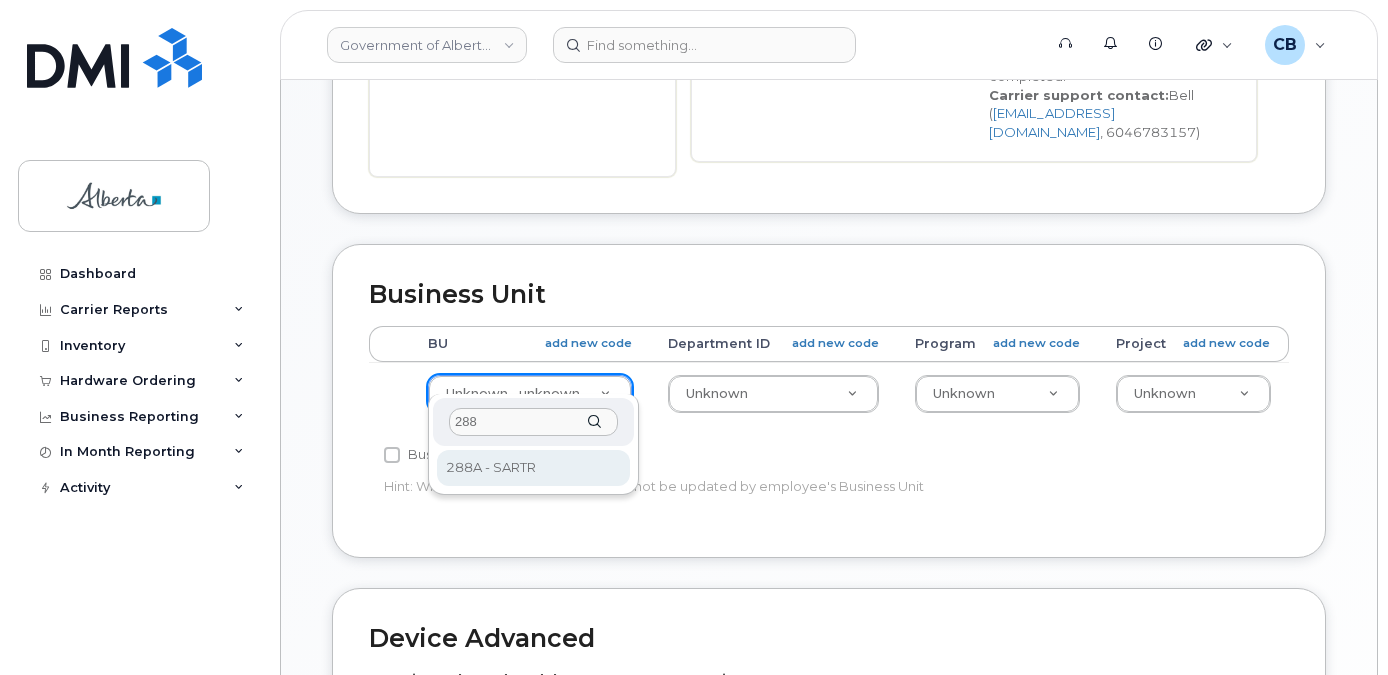 type on "288" 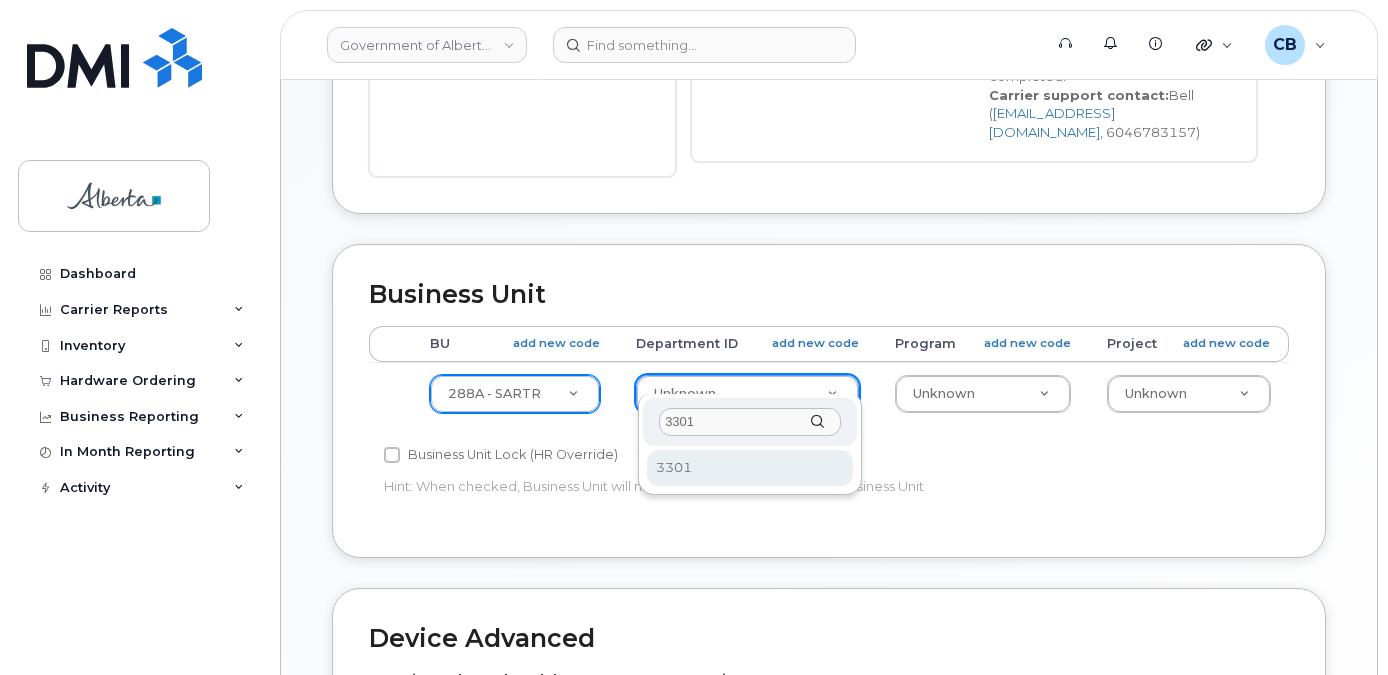 type on "3301" 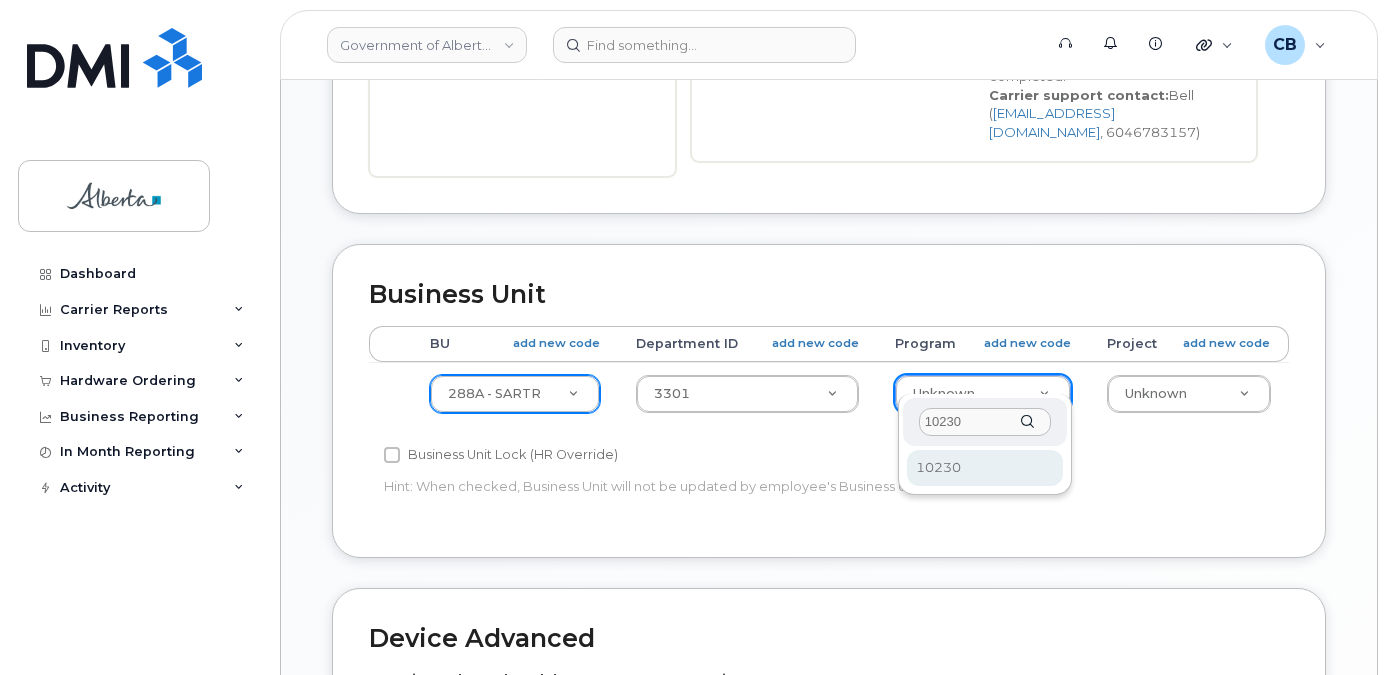 type on "10230" 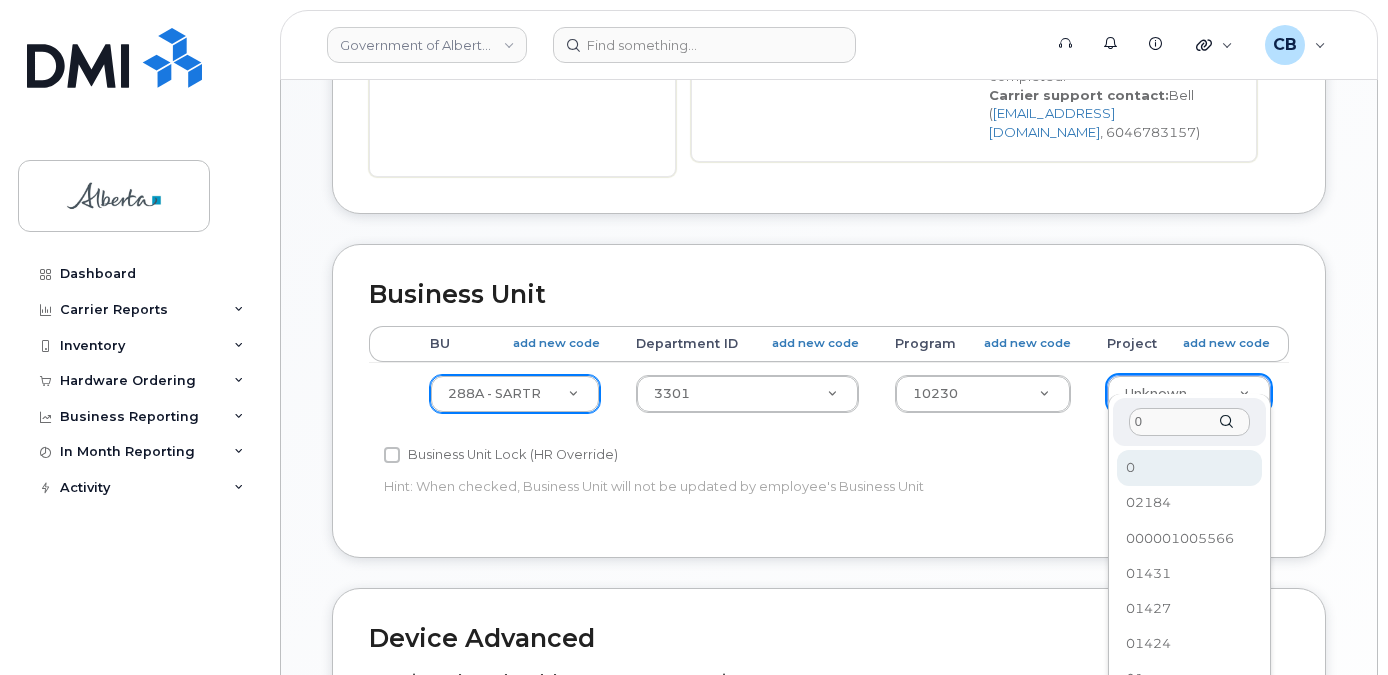 type on "0" 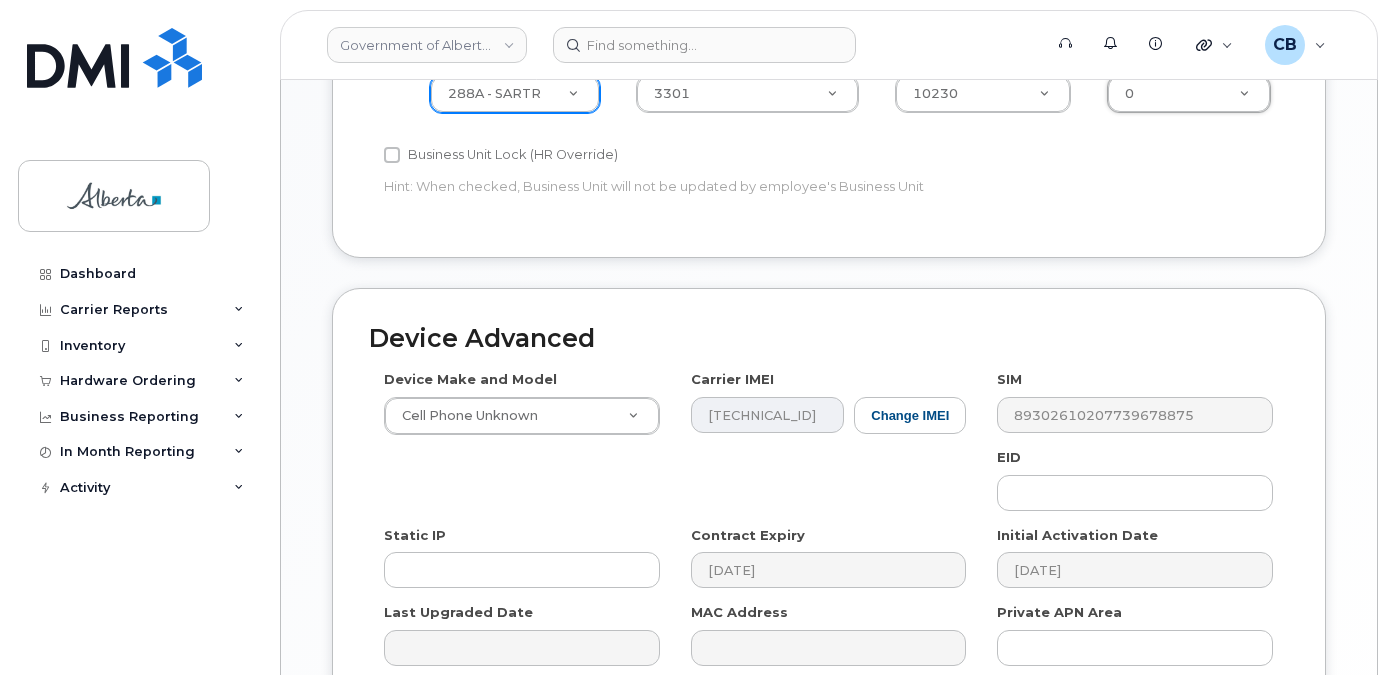 scroll, scrollTop: 1048, scrollLeft: 0, axis: vertical 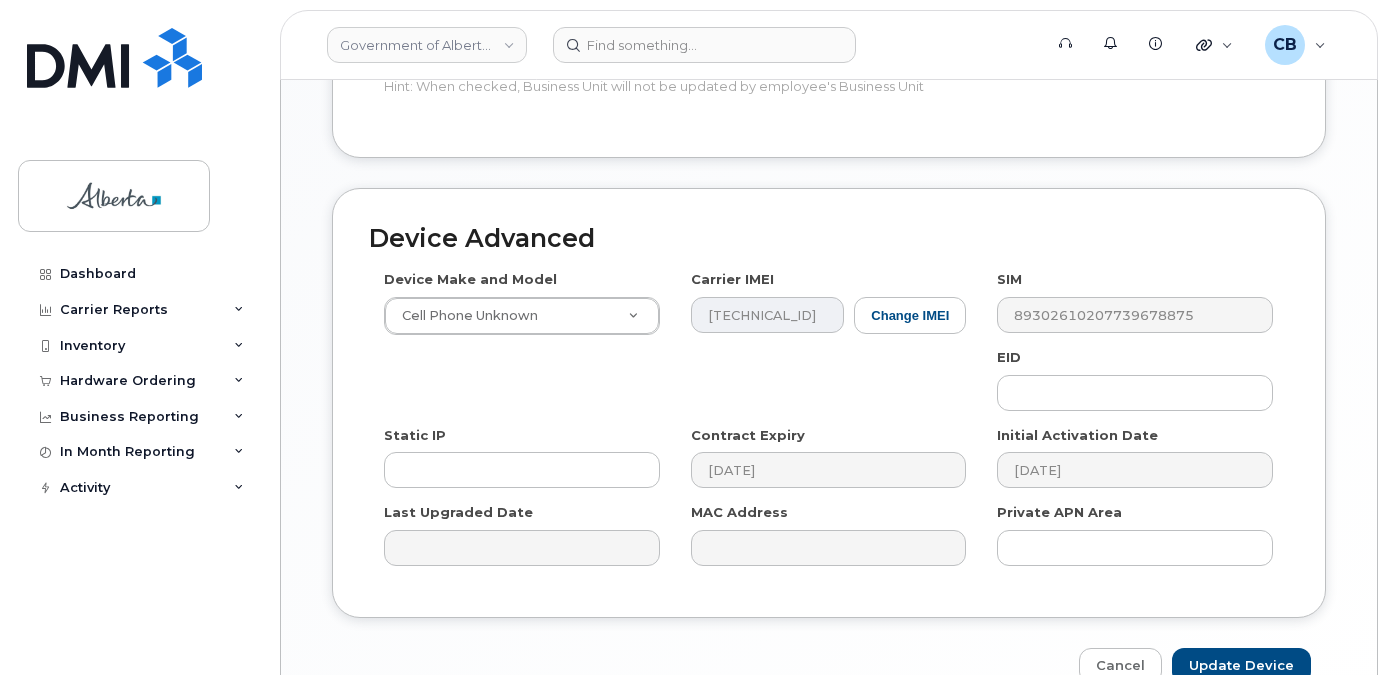 click on "Device Make and Model" at bounding box center [470, 279] 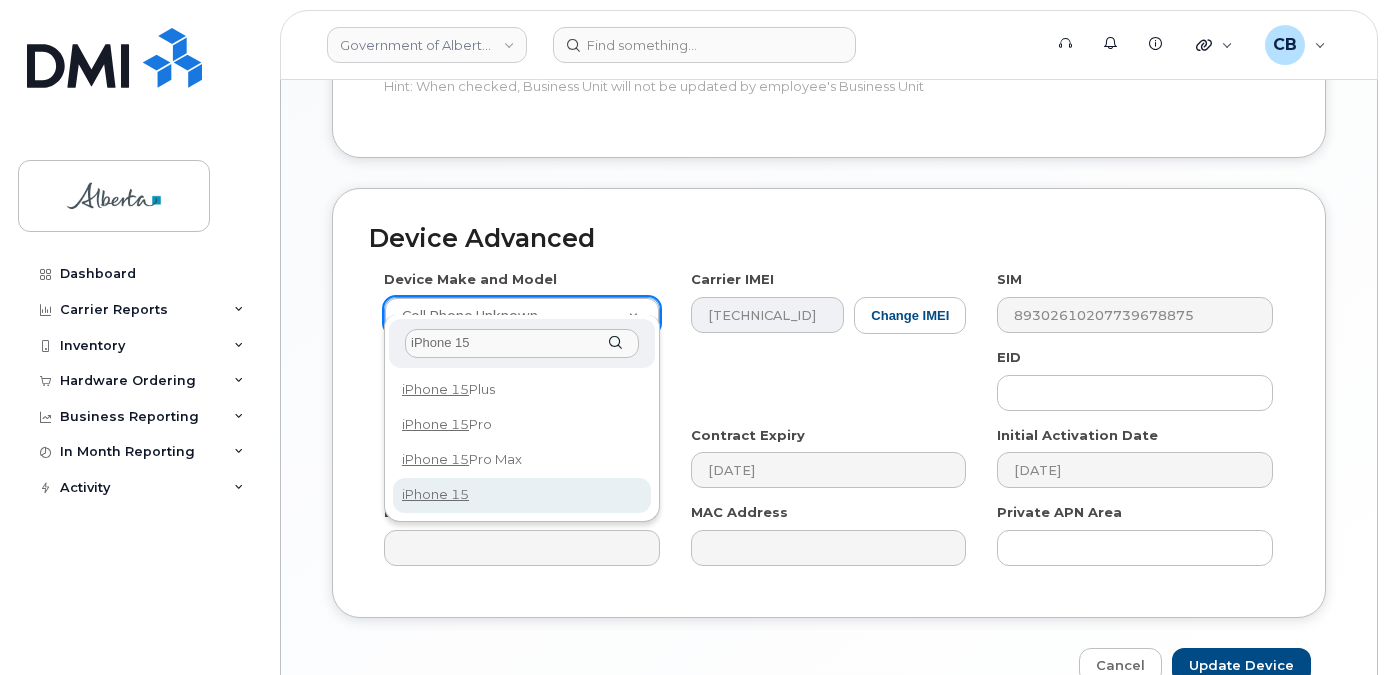 type on "iPhone 15" 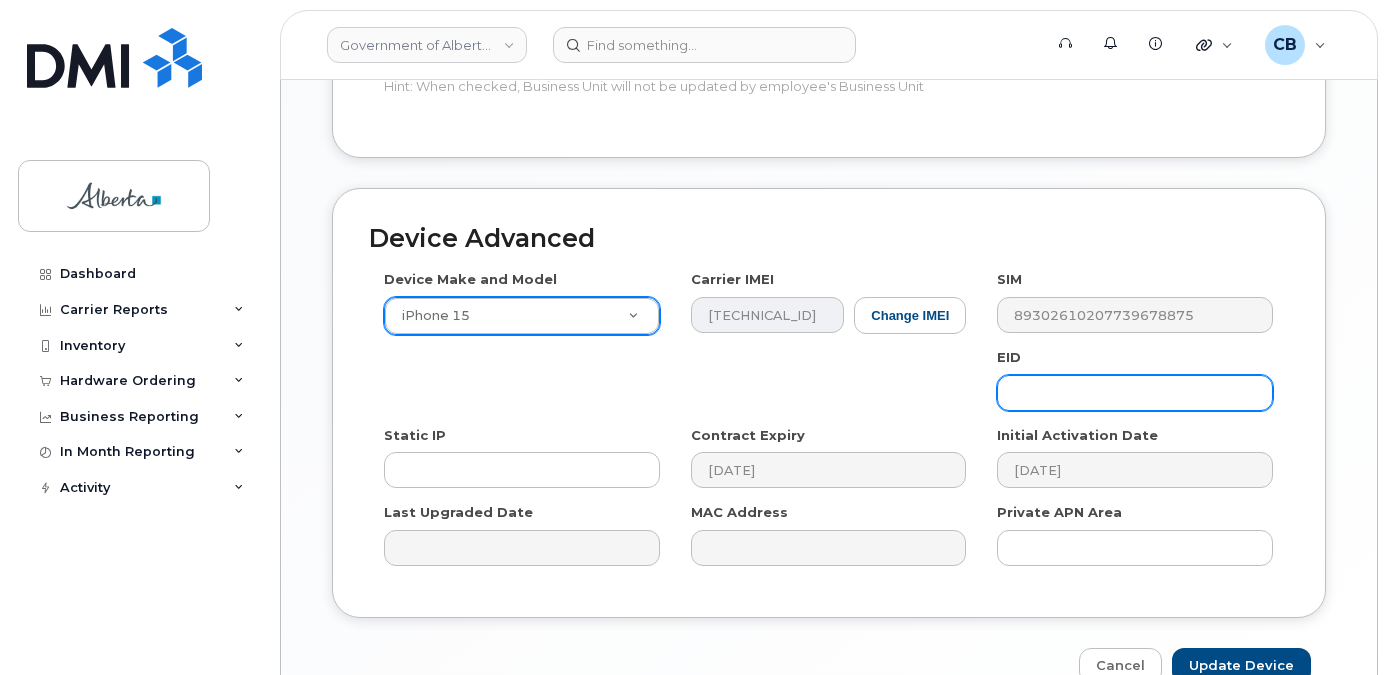 click at bounding box center [1135, 393] 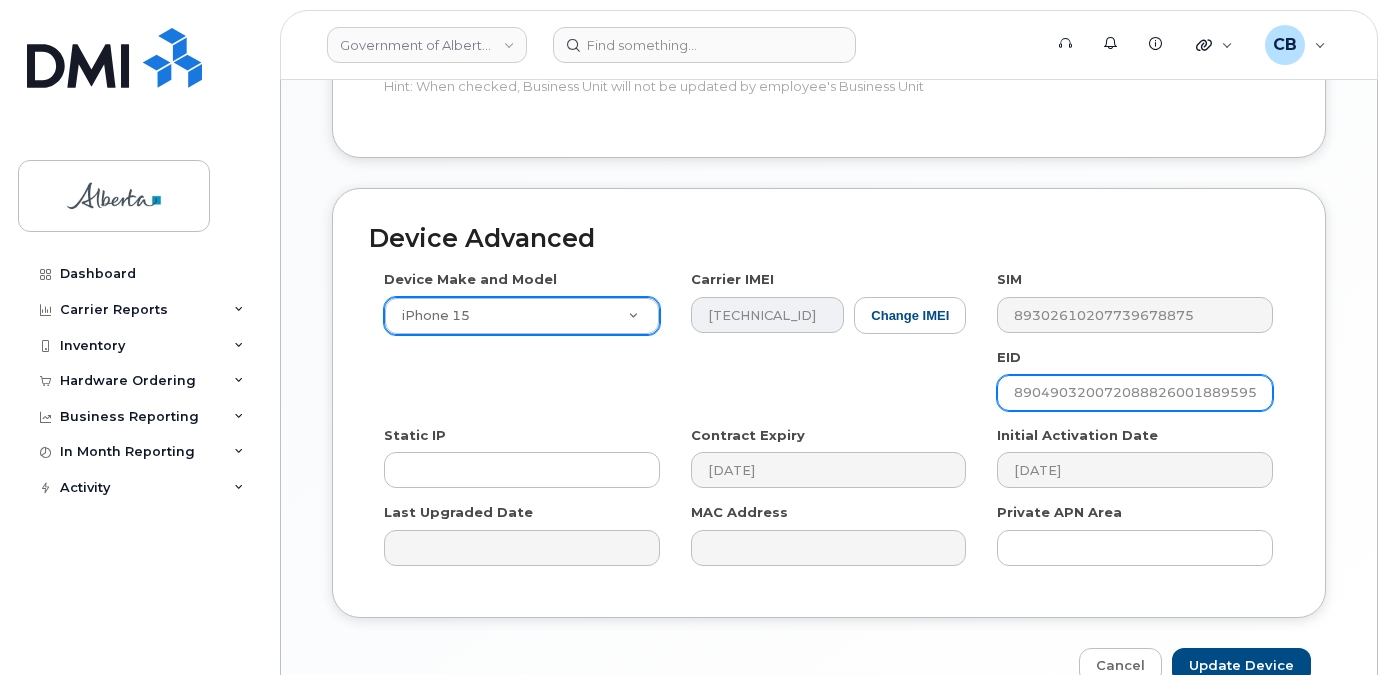 scroll, scrollTop: 0, scrollLeft: 45, axis: horizontal 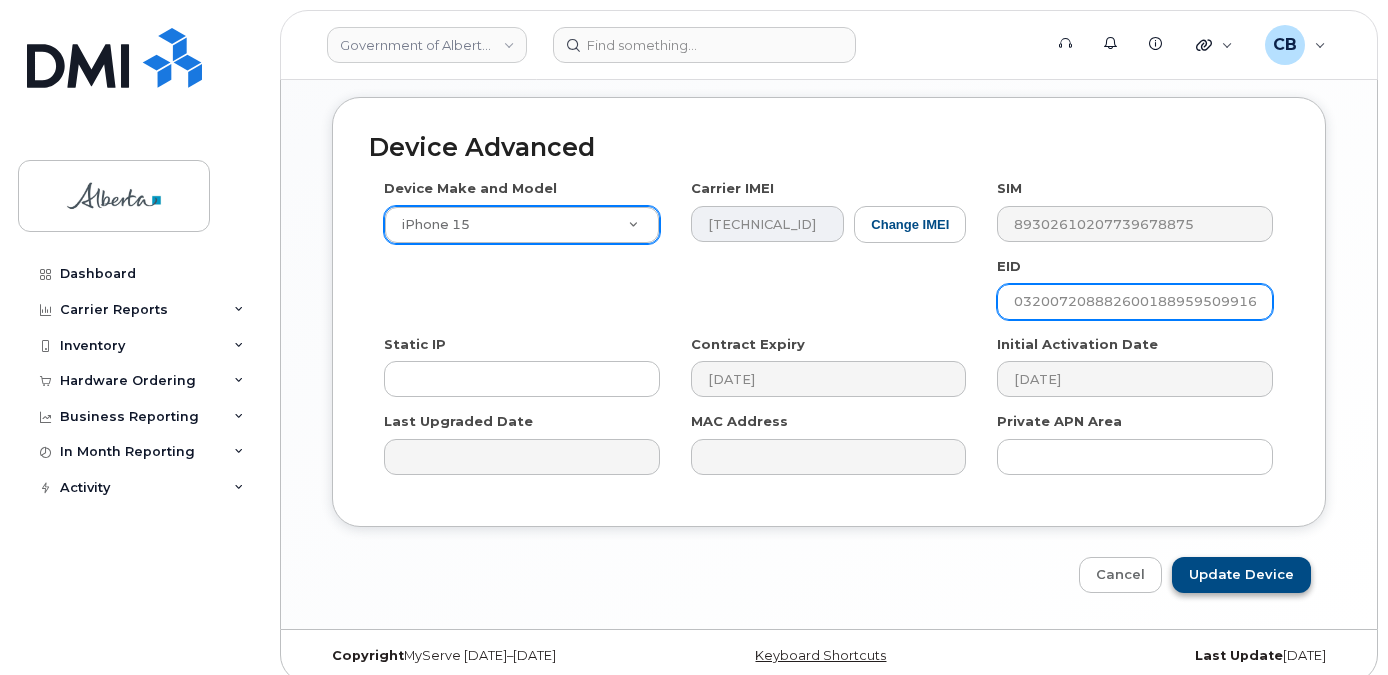 type on "89049032007208882600188959509916" 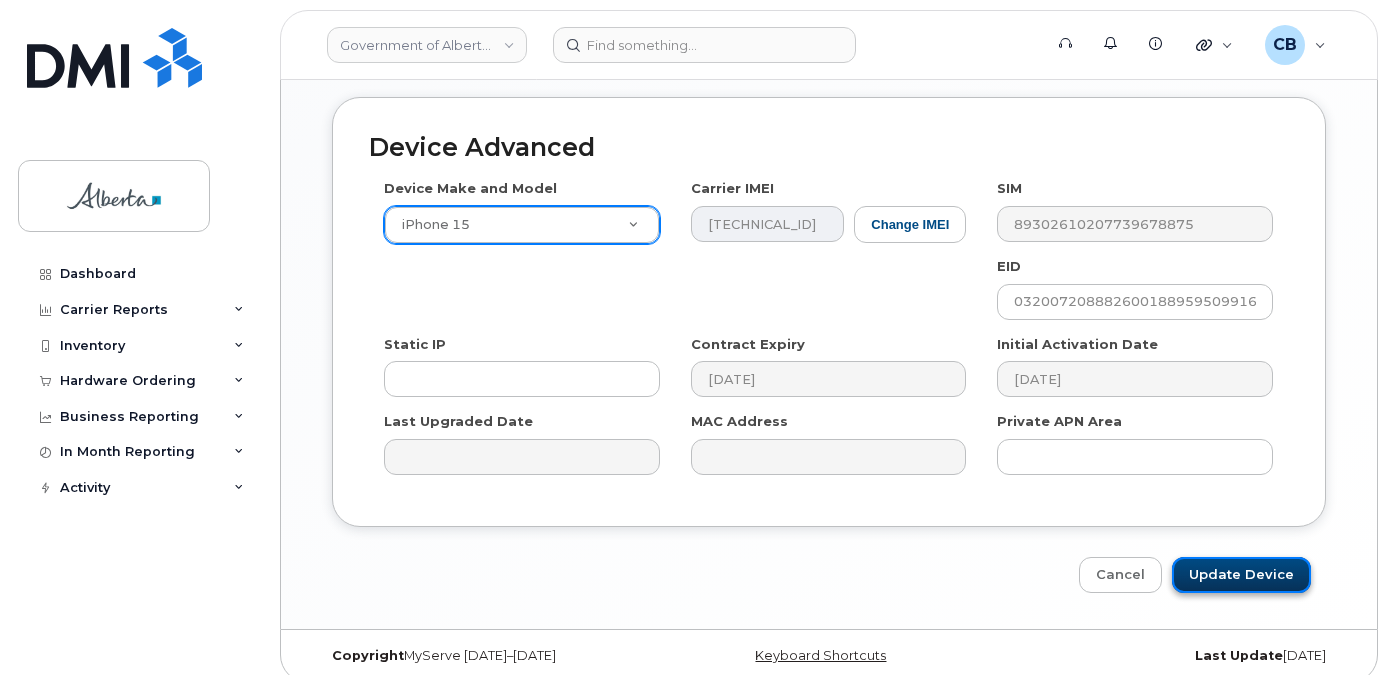 click on "Update Device" at bounding box center [1241, 575] 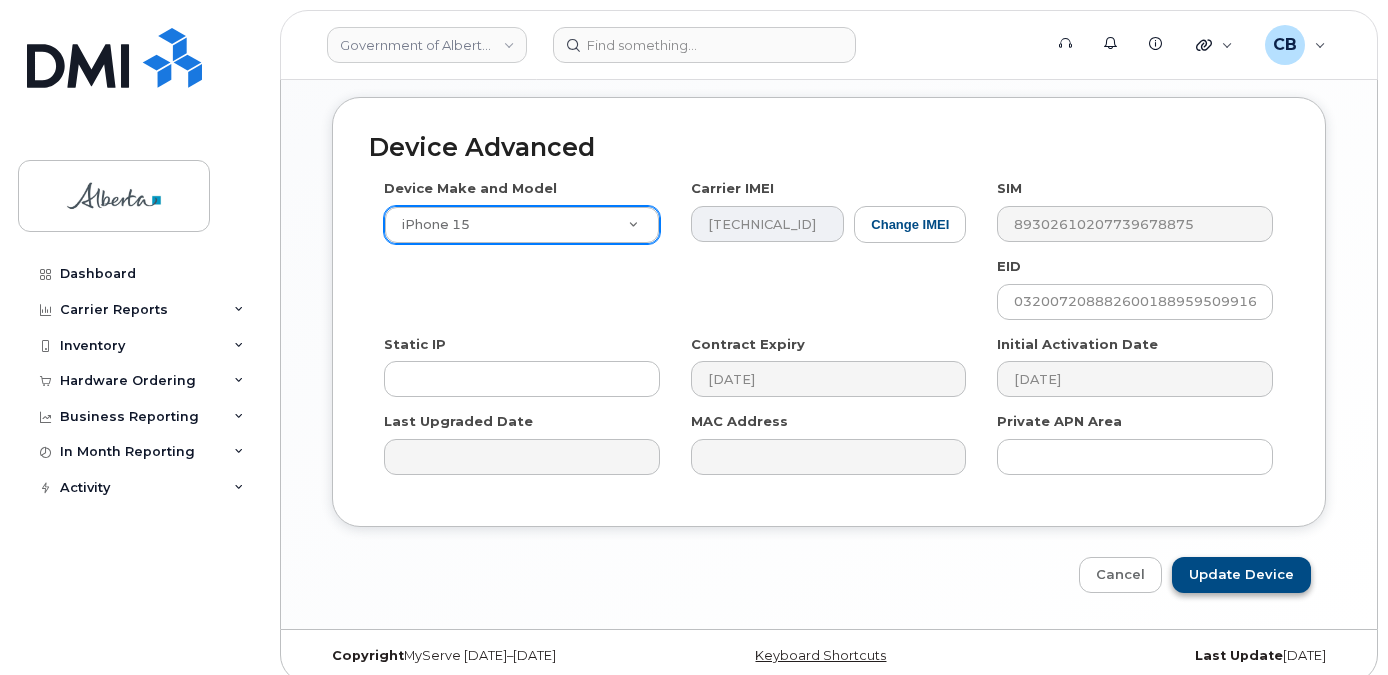 scroll, scrollTop: 0, scrollLeft: 0, axis: both 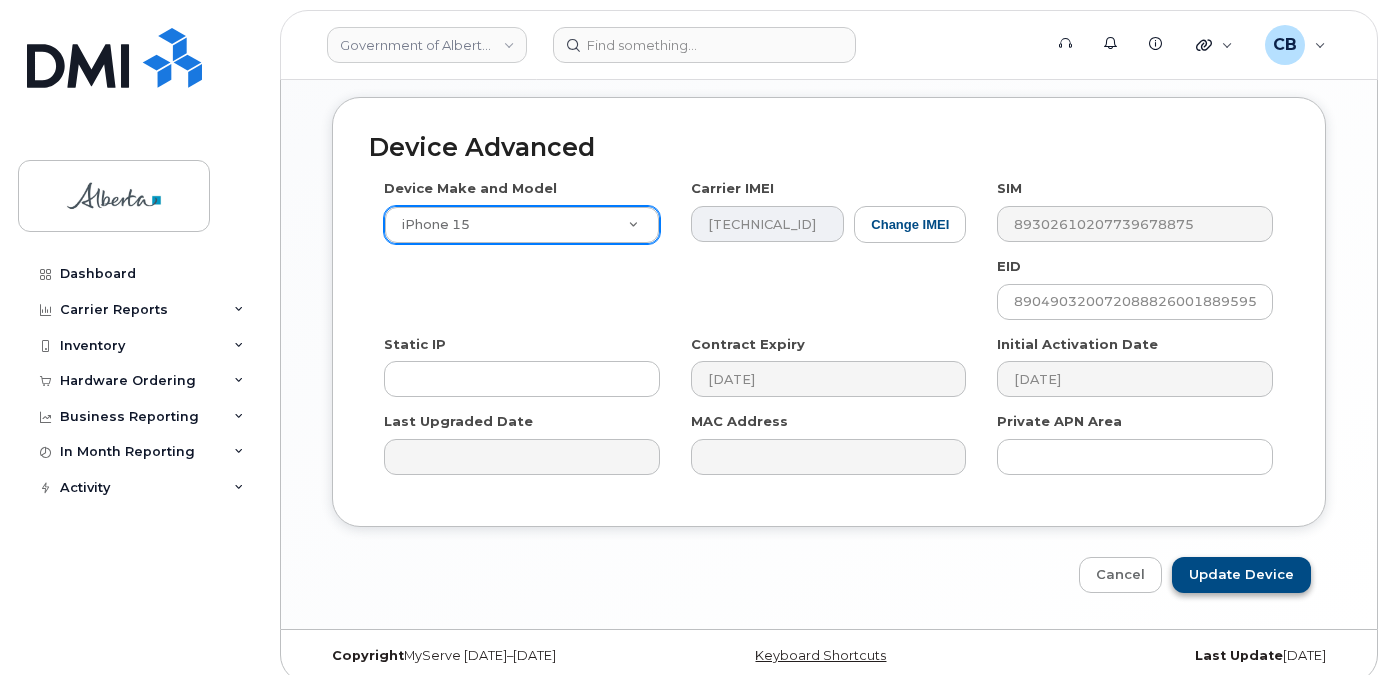 type on "Saving..." 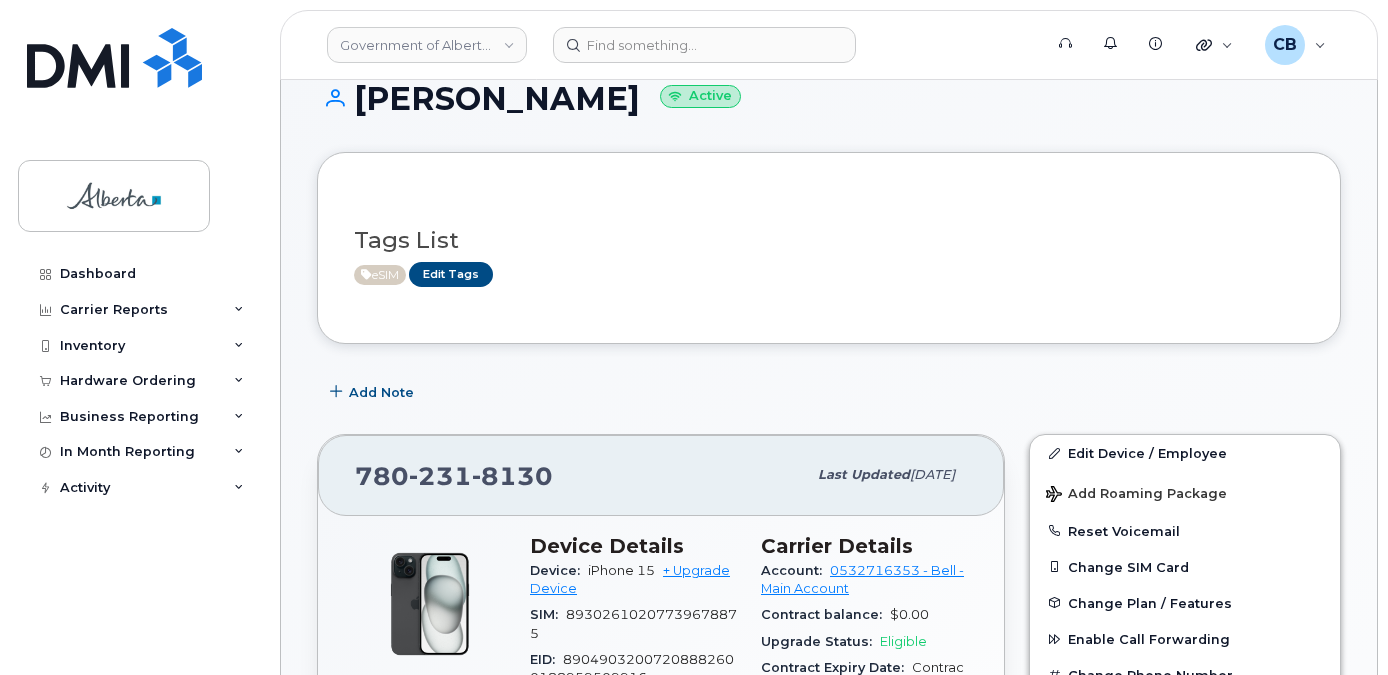 scroll, scrollTop: 0, scrollLeft: 0, axis: both 